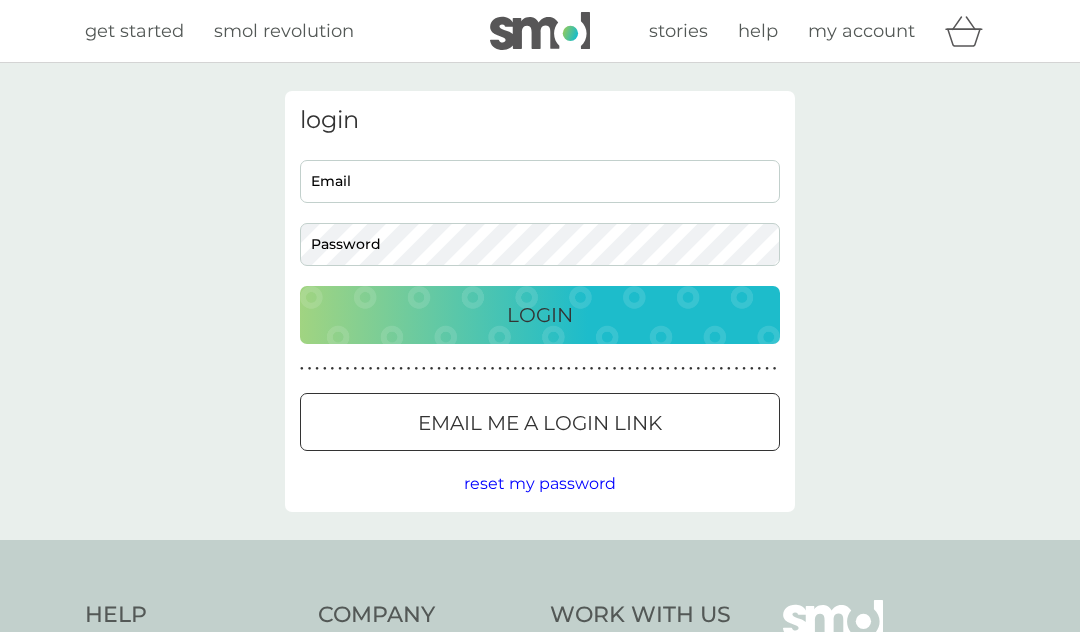 scroll, scrollTop: 0, scrollLeft: 0, axis: both 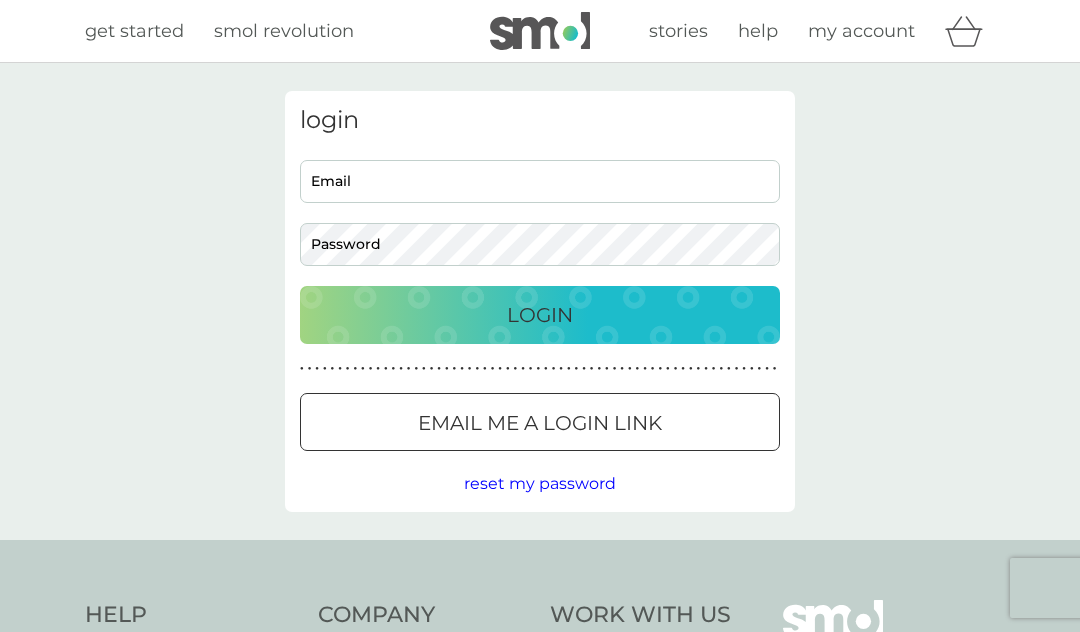 click on "Email" at bounding box center (540, 181) 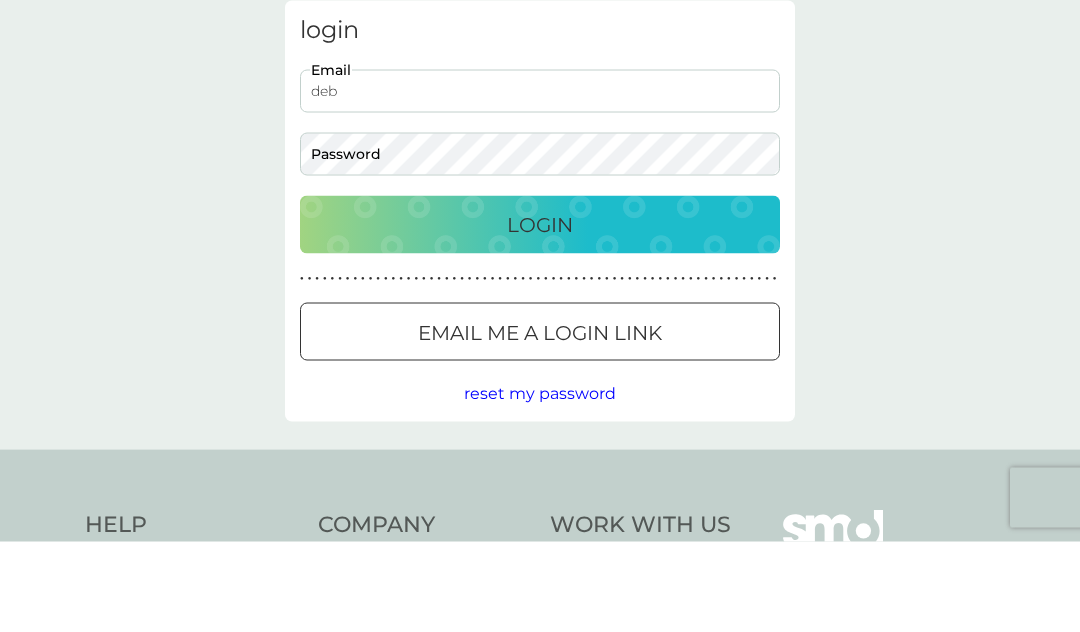 type on "[EMAIL]" 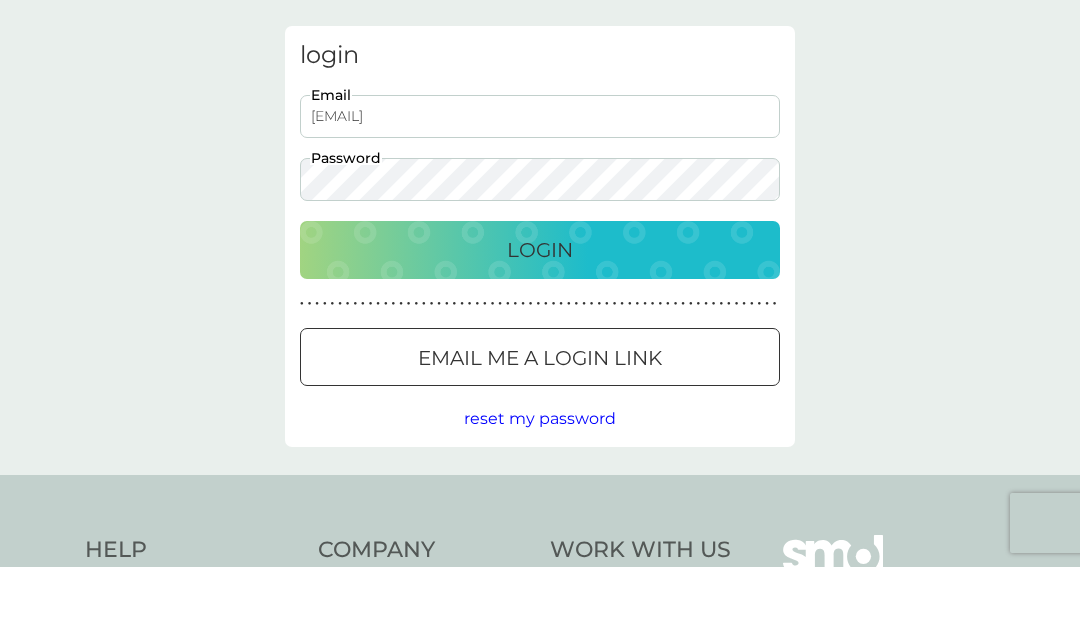 click on "Login" at bounding box center [540, 315] 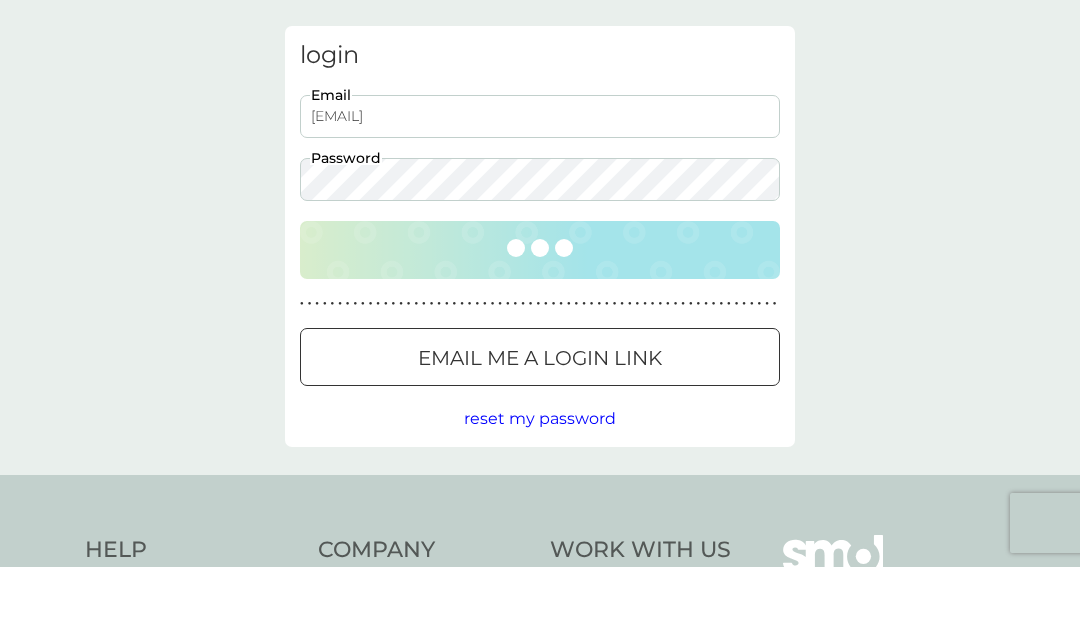 scroll, scrollTop: 65, scrollLeft: 0, axis: vertical 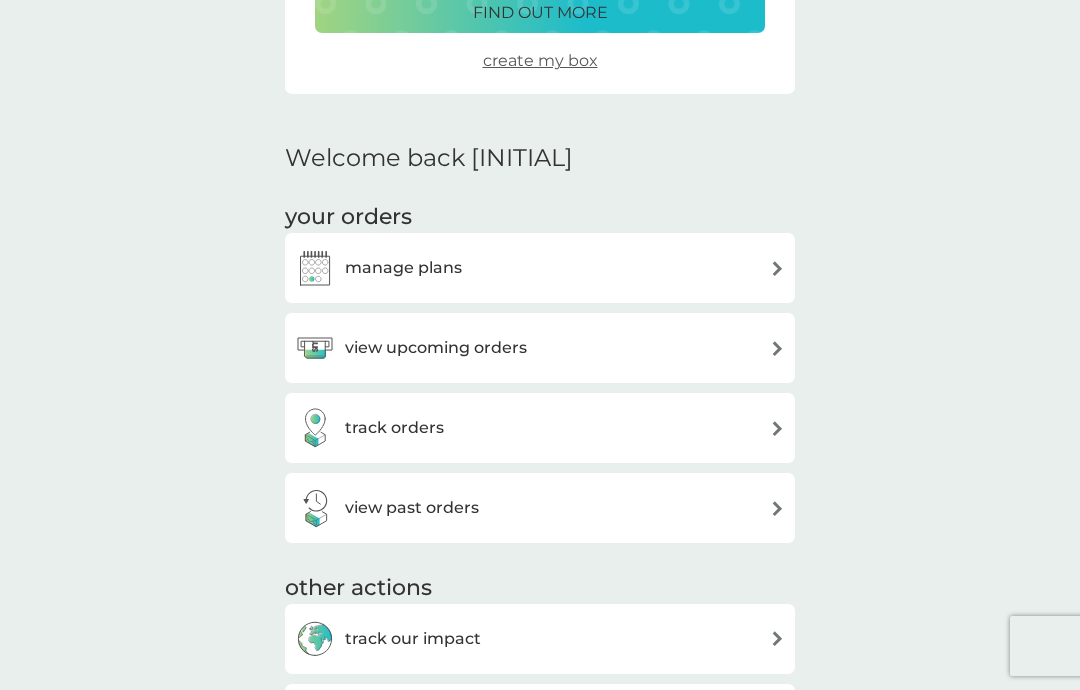 click on "manage plans" at bounding box center [540, 268] 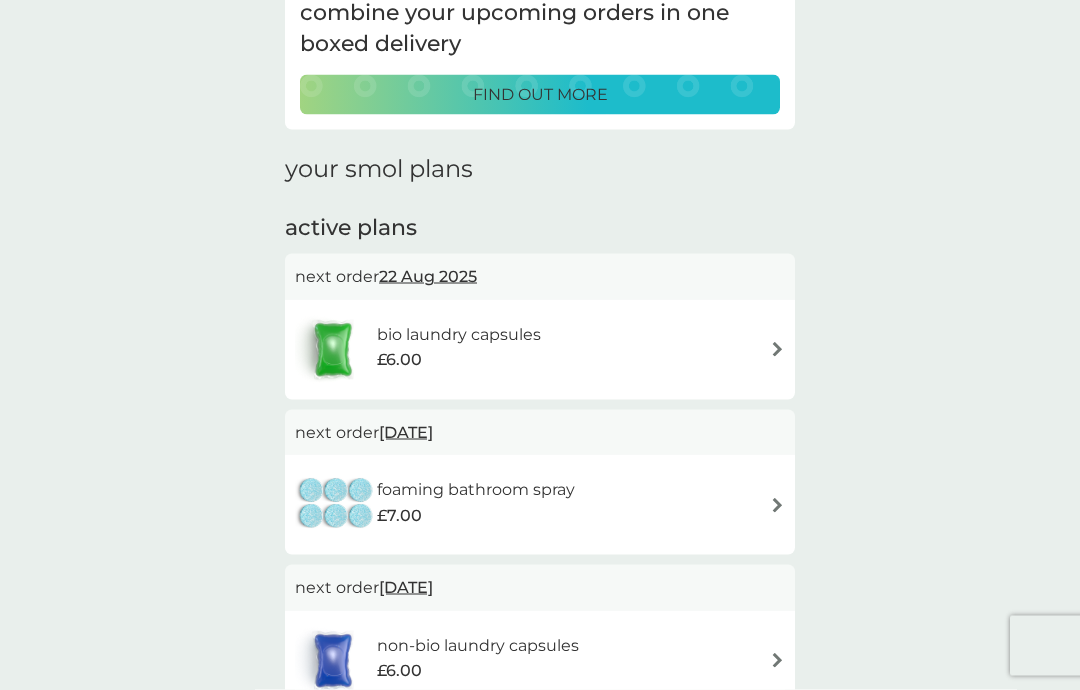 scroll, scrollTop: 179, scrollLeft: 0, axis: vertical 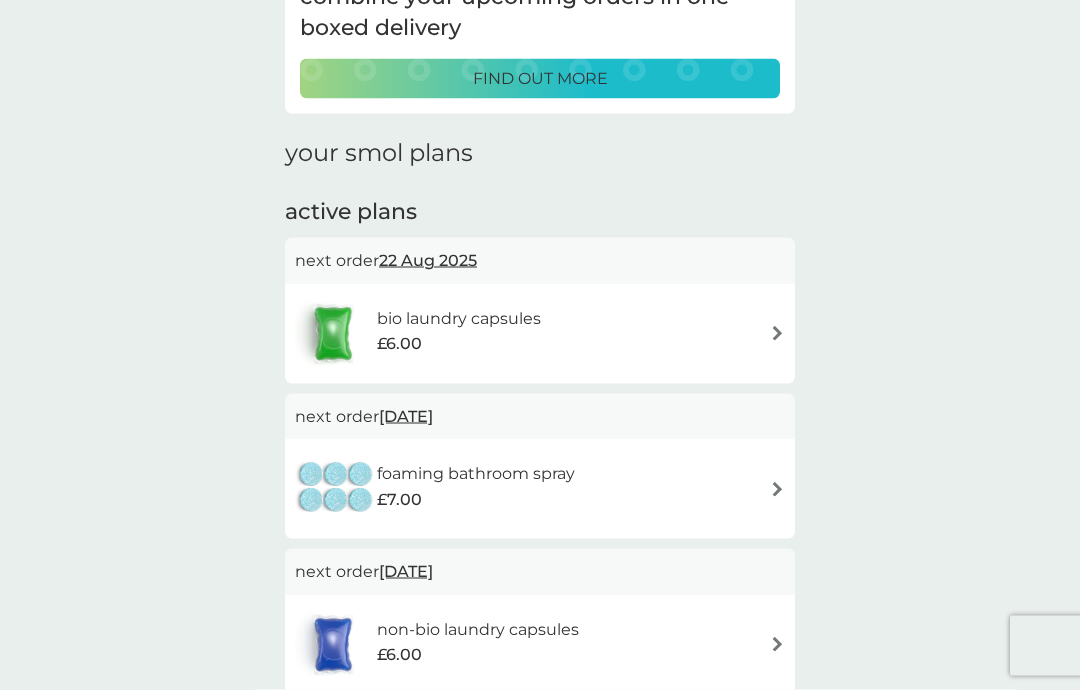 click on "bio laundry capsules £6.00" at bounding box center [540, 334] 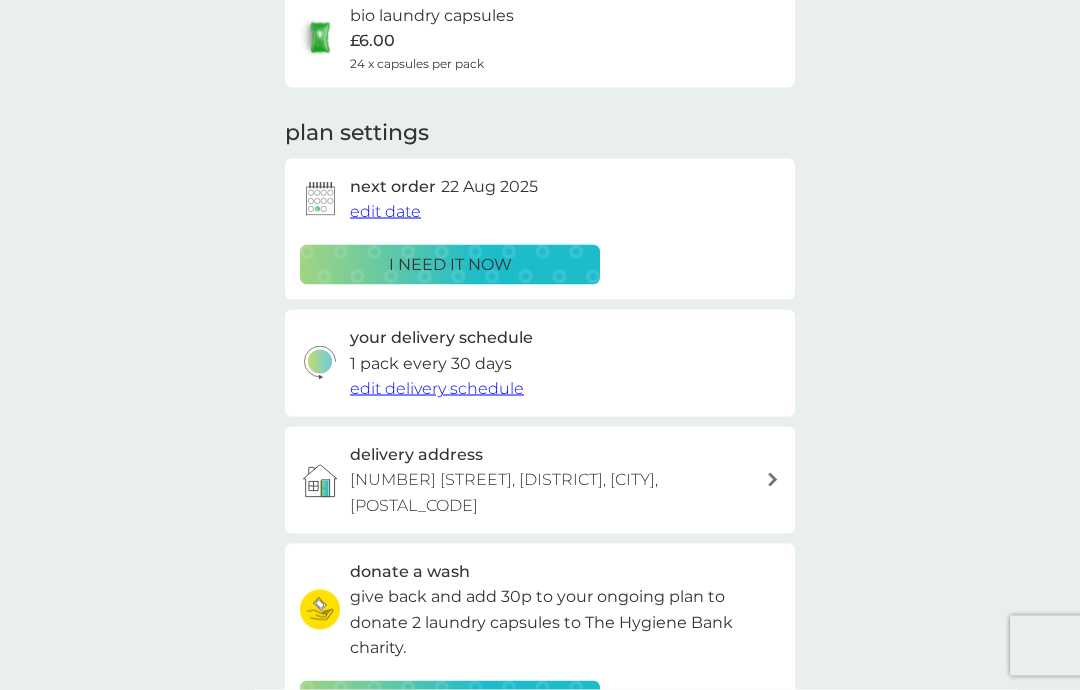 scroll, scrollTop: 0, scrollLeft: 0, axis: both 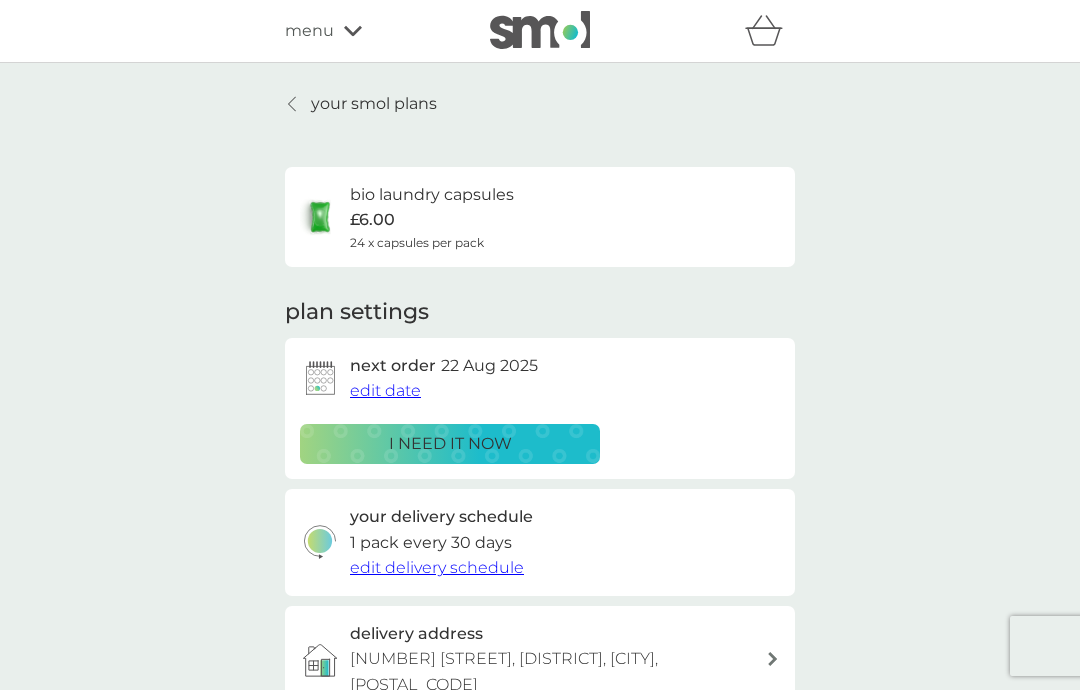 click on "i need it now" at bounding box center (450, 444) 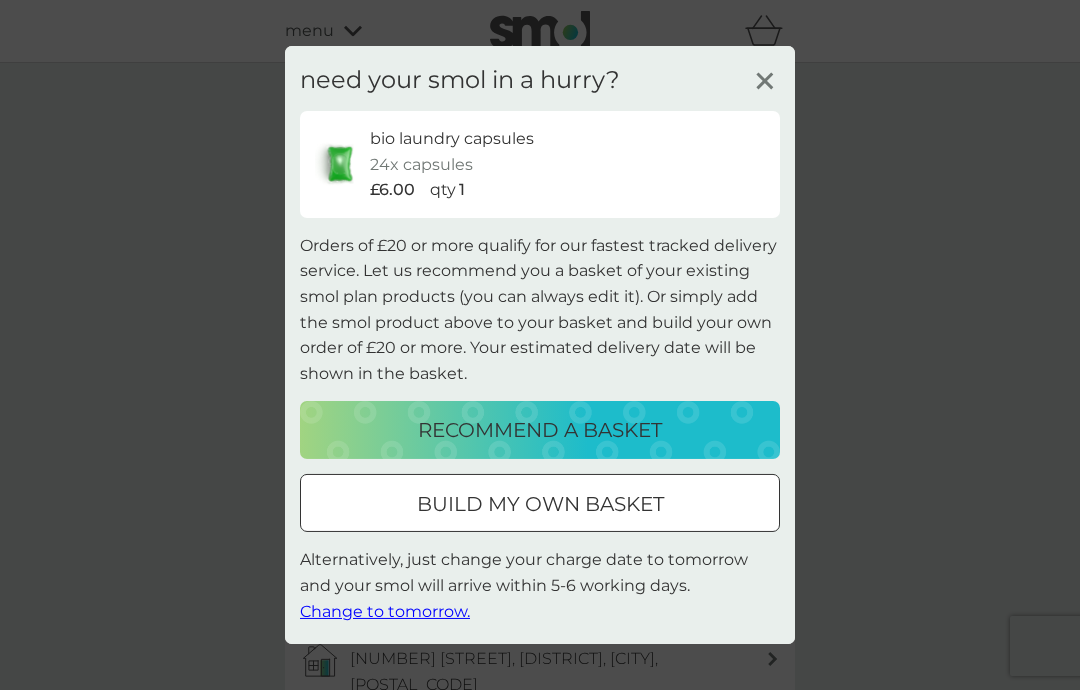 click at bounding box center (539, 502) 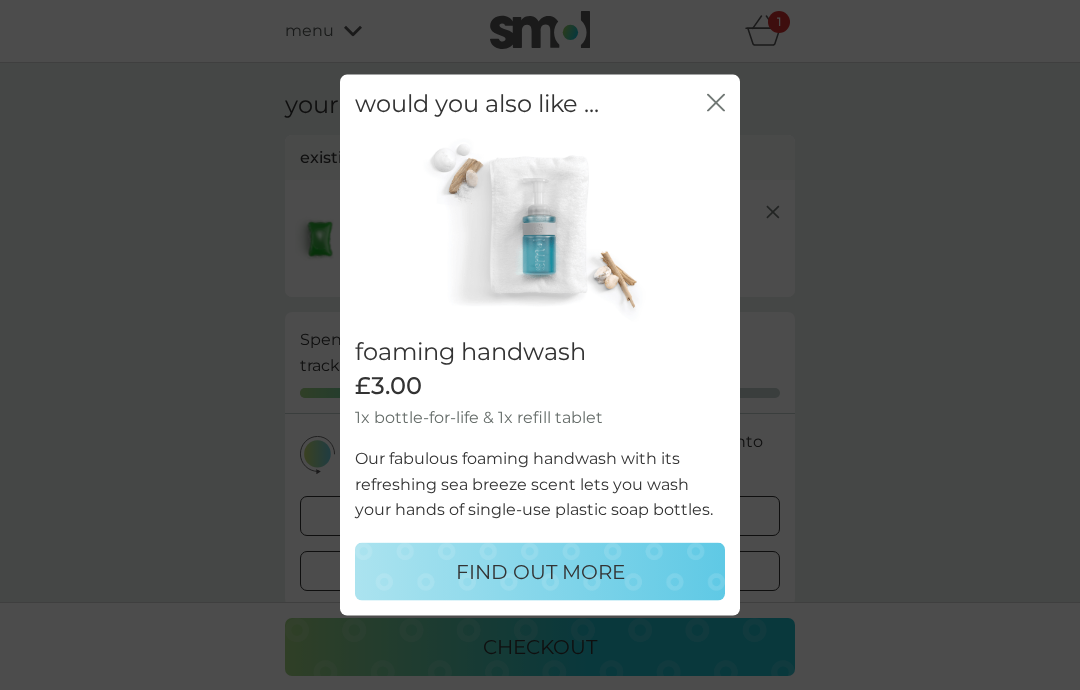 click on "close" 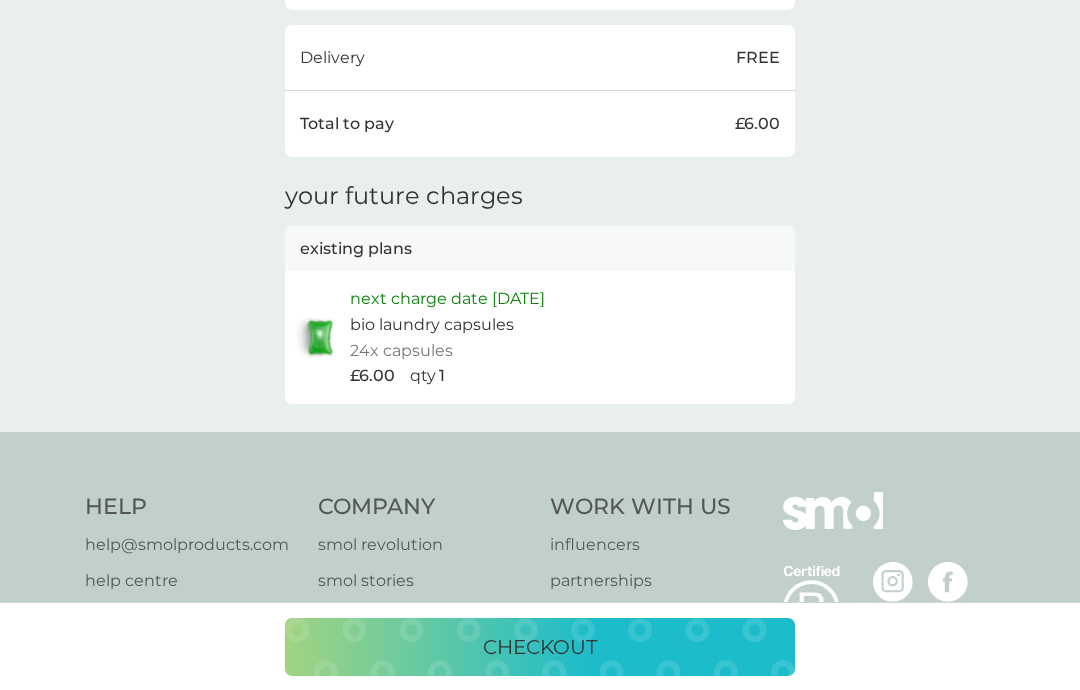 scroll, scrollTop: 704, scrollLeft: 0, axis: vertical 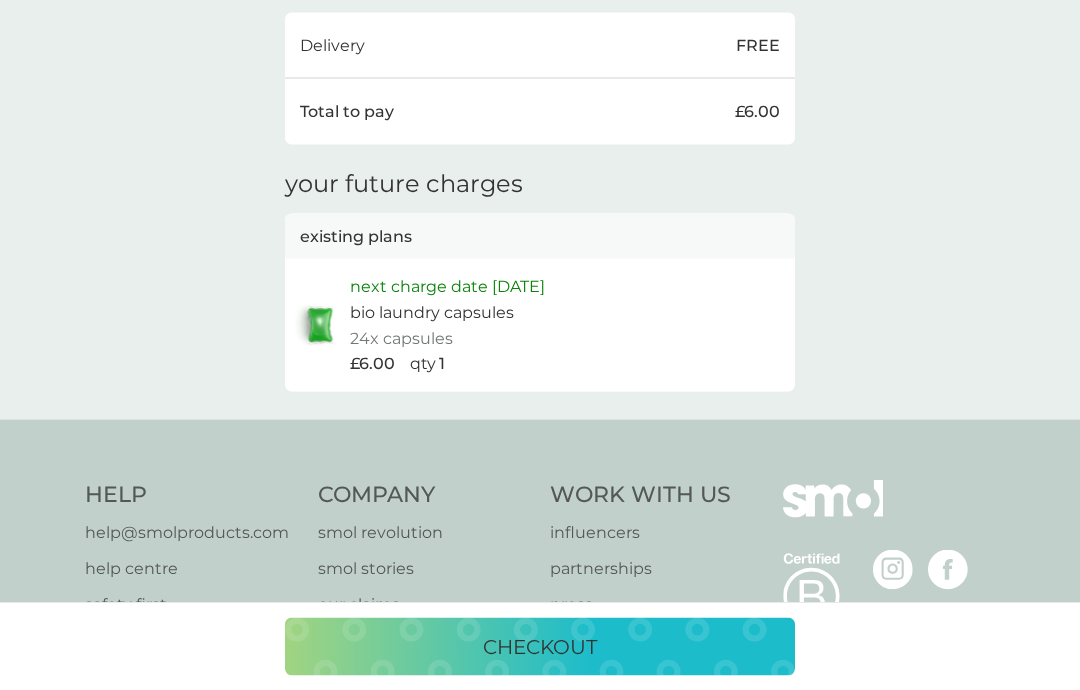 click on "next charge date 7th Sep 2025 bio laundry capsules 24x capsules   £6.00 qty 1" at bounding box center [567, 325] 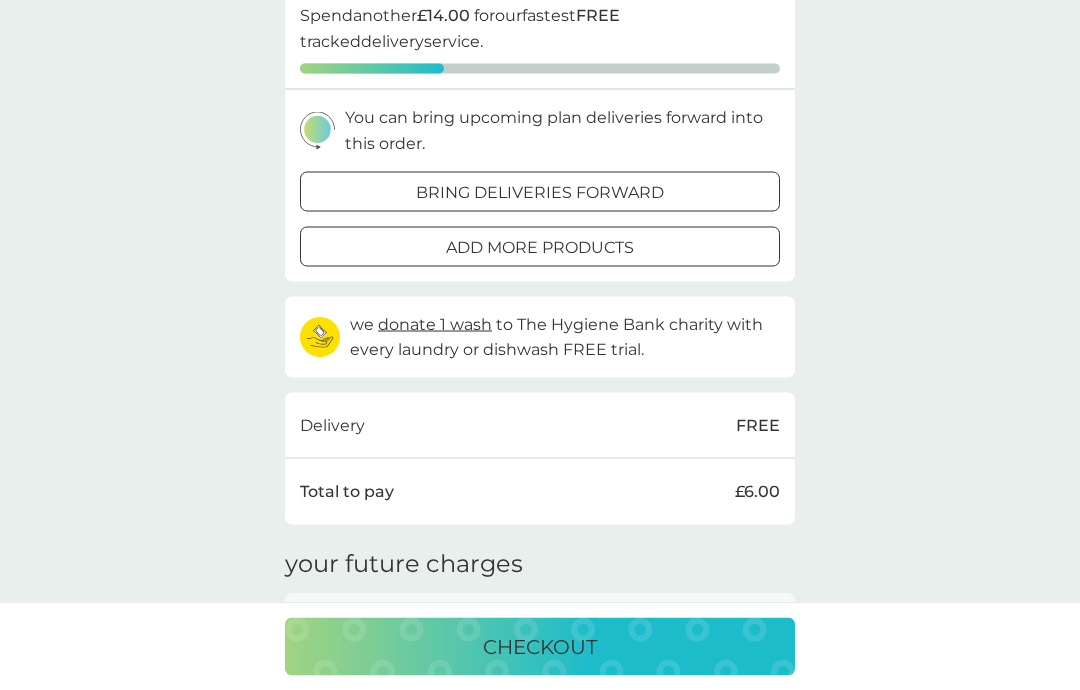 scroll, scrollTop: 0, scrollLeft: 0, axis: both 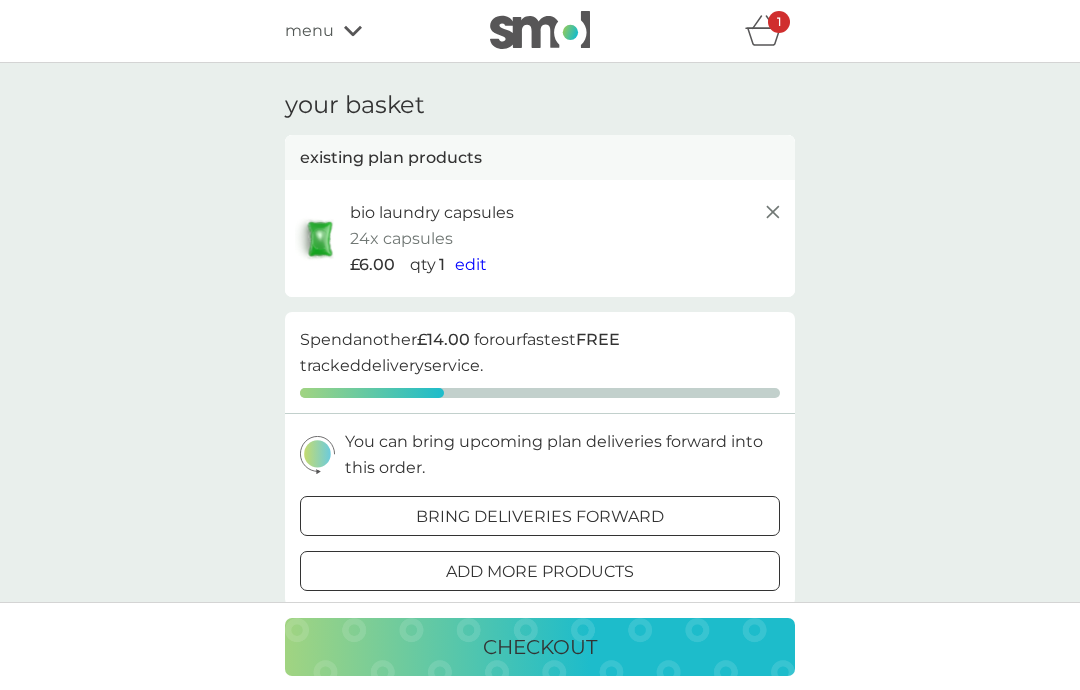 click on "menu" at bounding box center [370, 31] 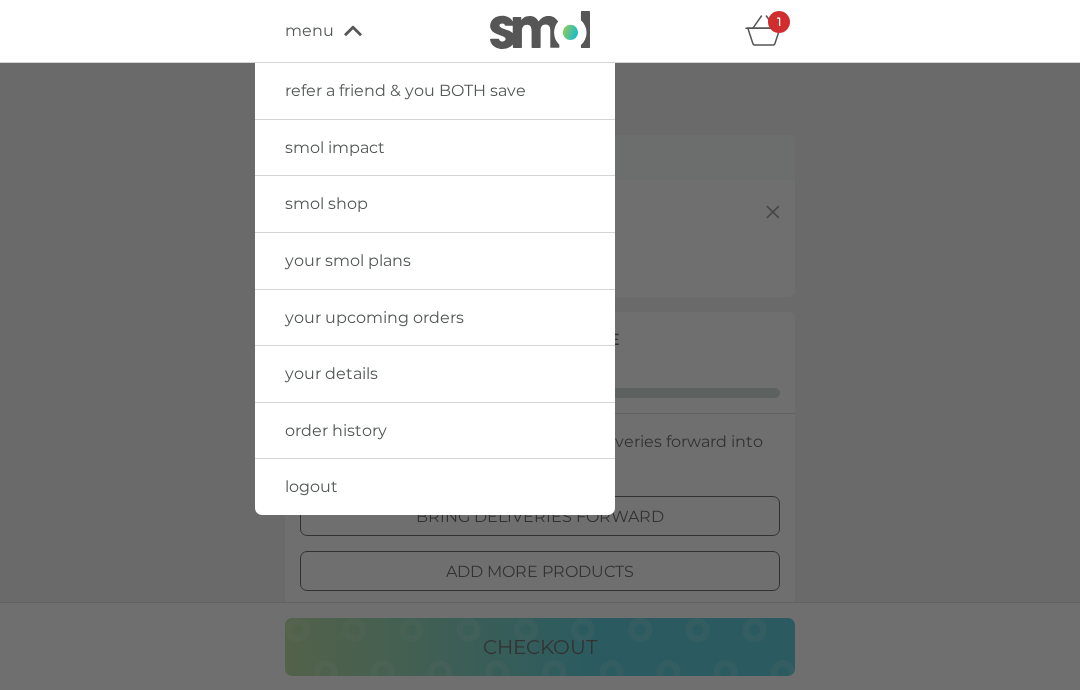 click on "your smol plans" at bounding box center [348, 260] 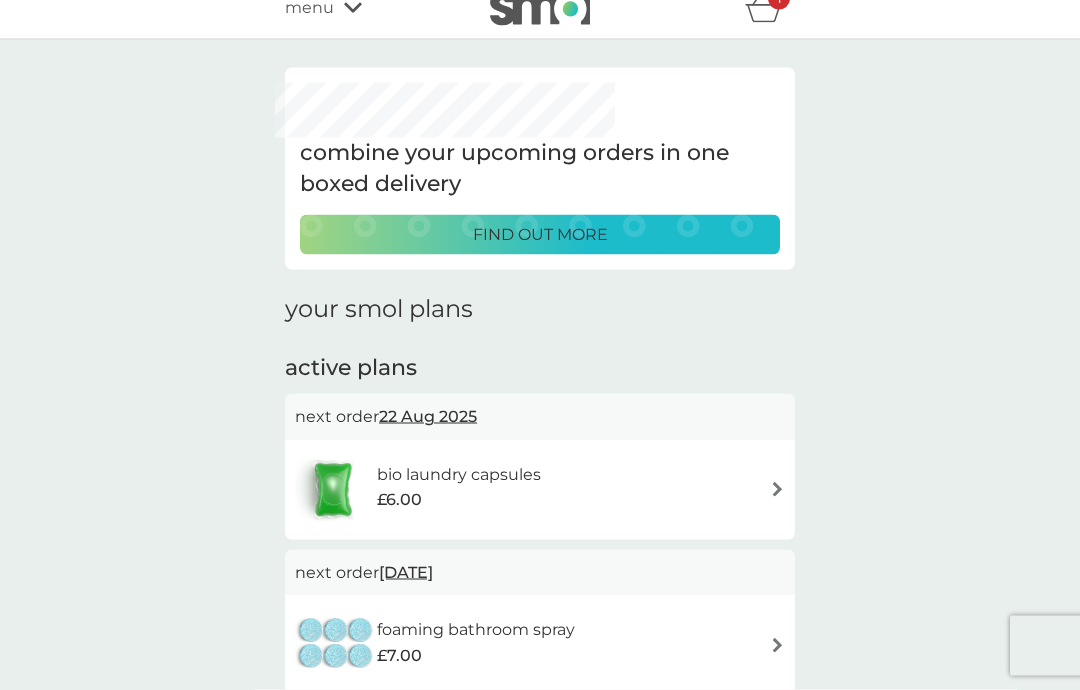 scroll, scrollTop: 25, scrollLeft: 0, axis: vertical 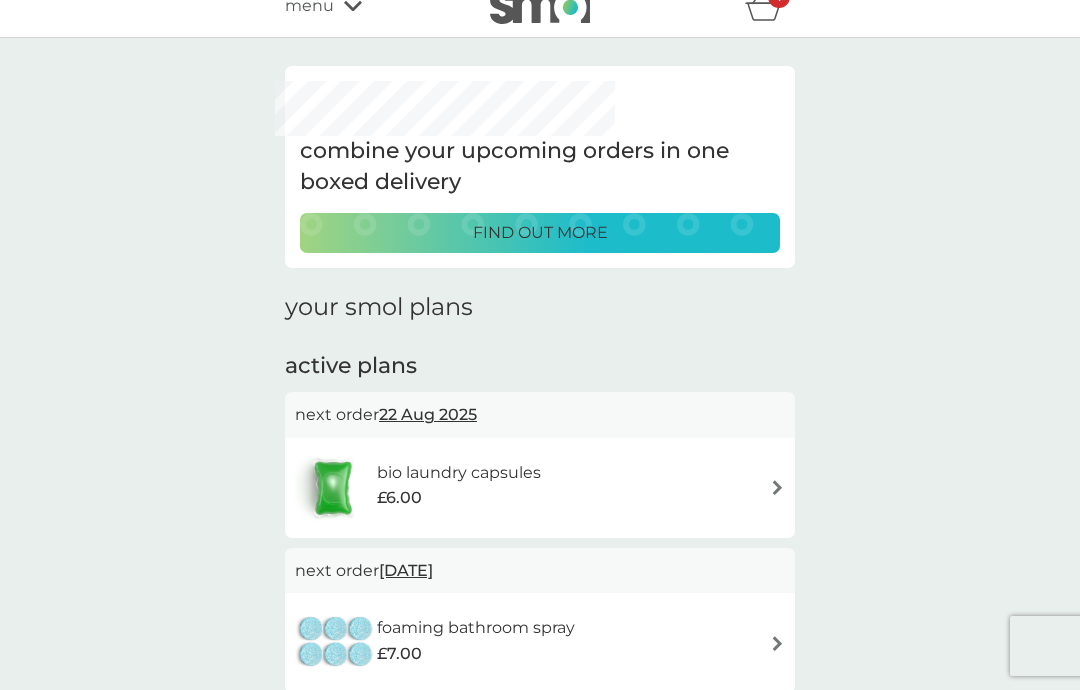 click on "£6.00" at bounding box center (459, 498) 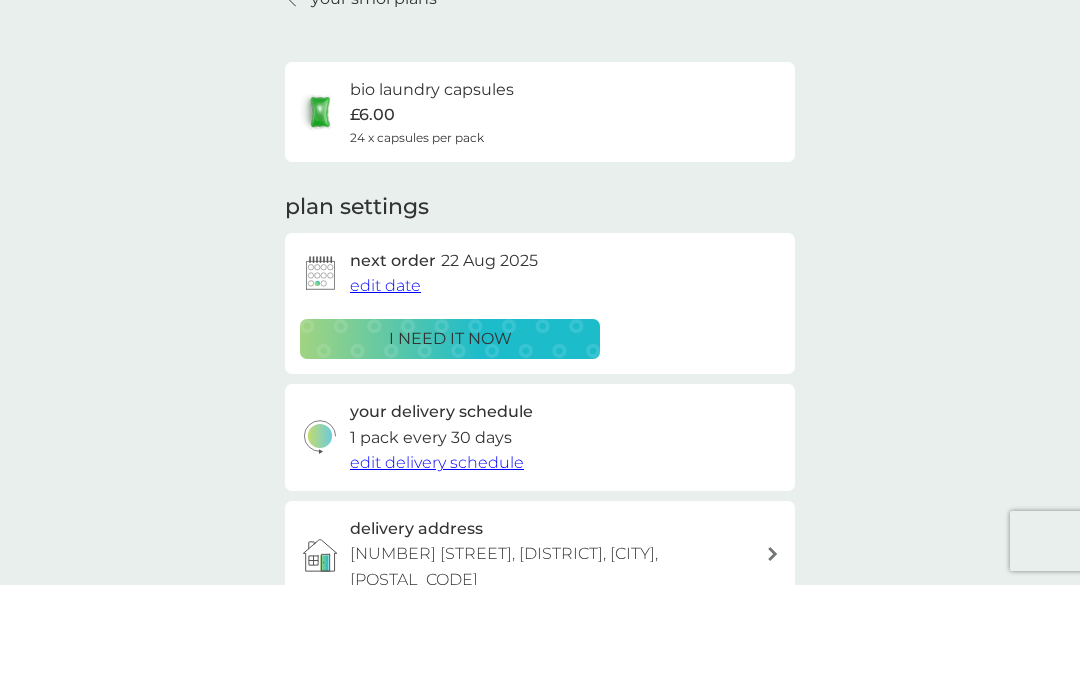 click on "i need it now" at bounding box center (450, 444) 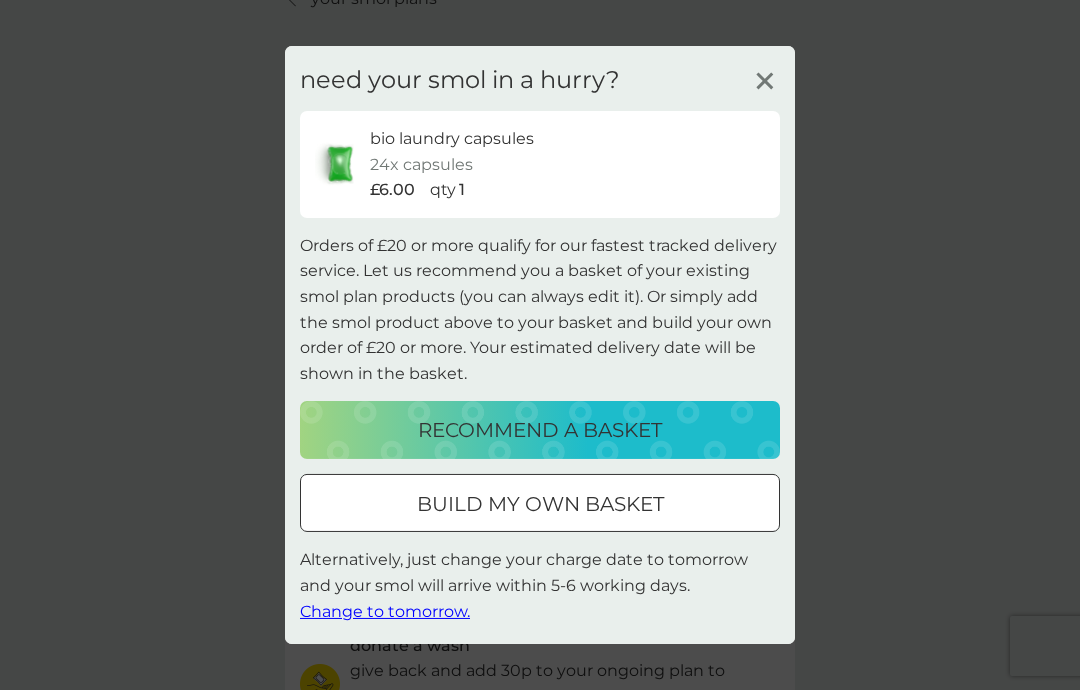 click on "recommend a basket" at bounding box center [540, 430] 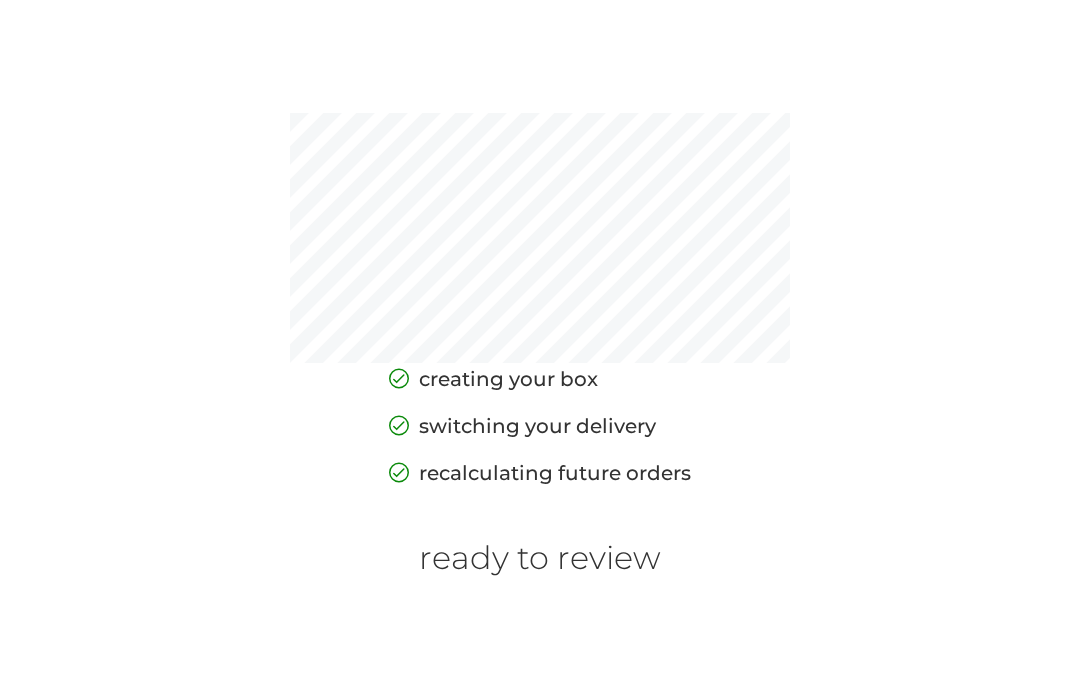 scroll, scrollTop: 0, scrollLeft: 0, axis: both 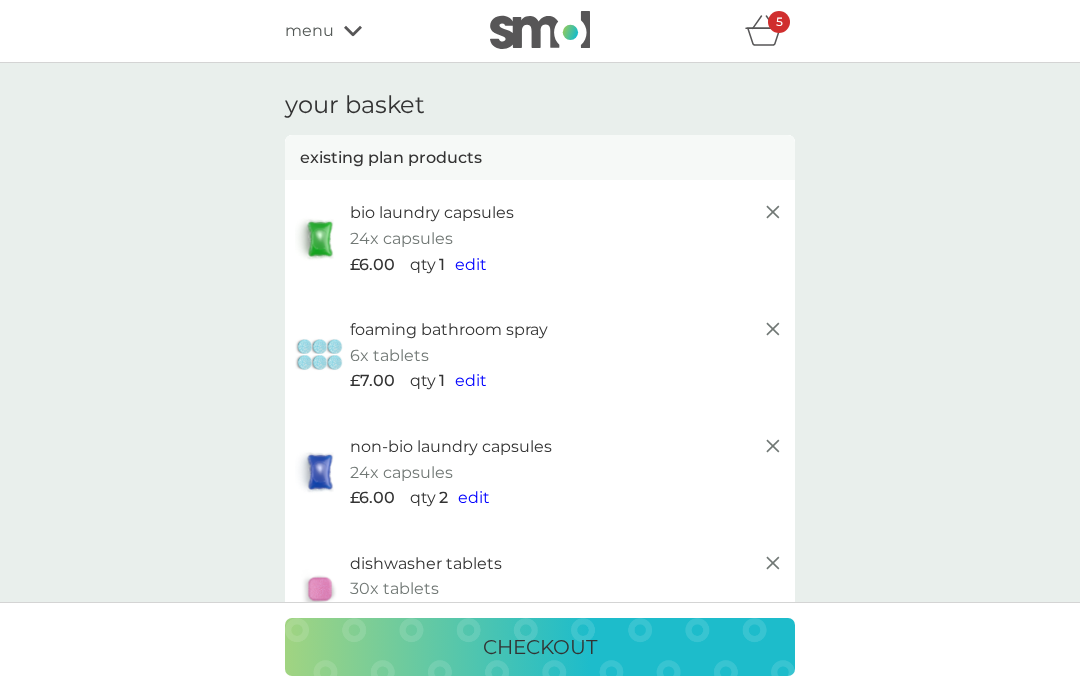 click 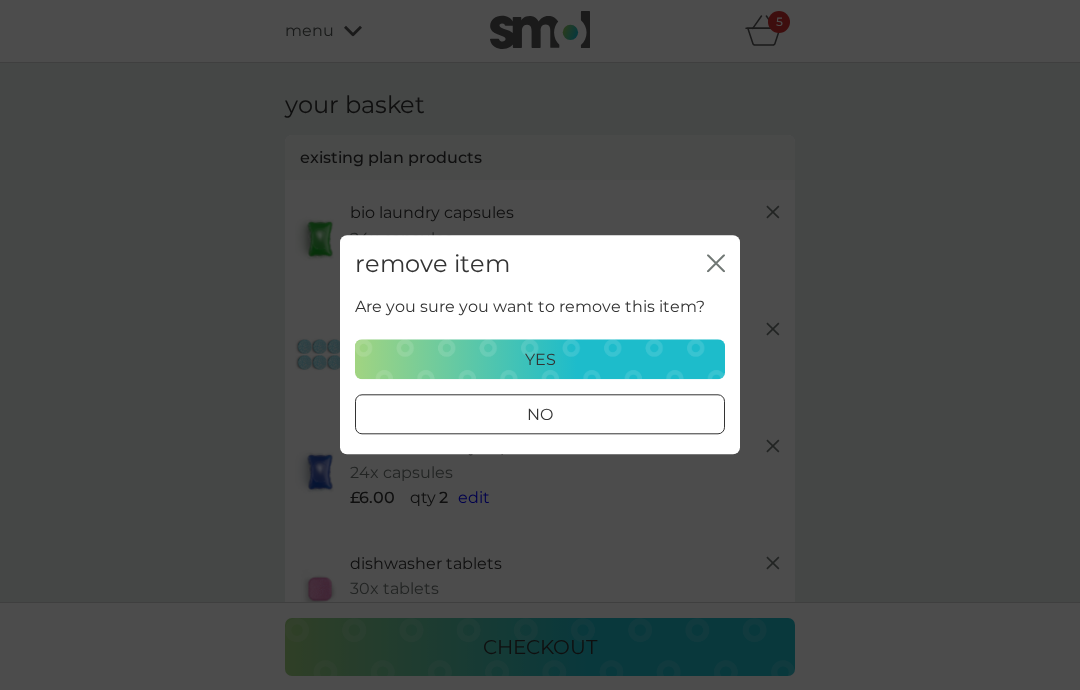 click on "remove item close Are you sure you want to remove this item? yes no" at bounding box center [540, 345] 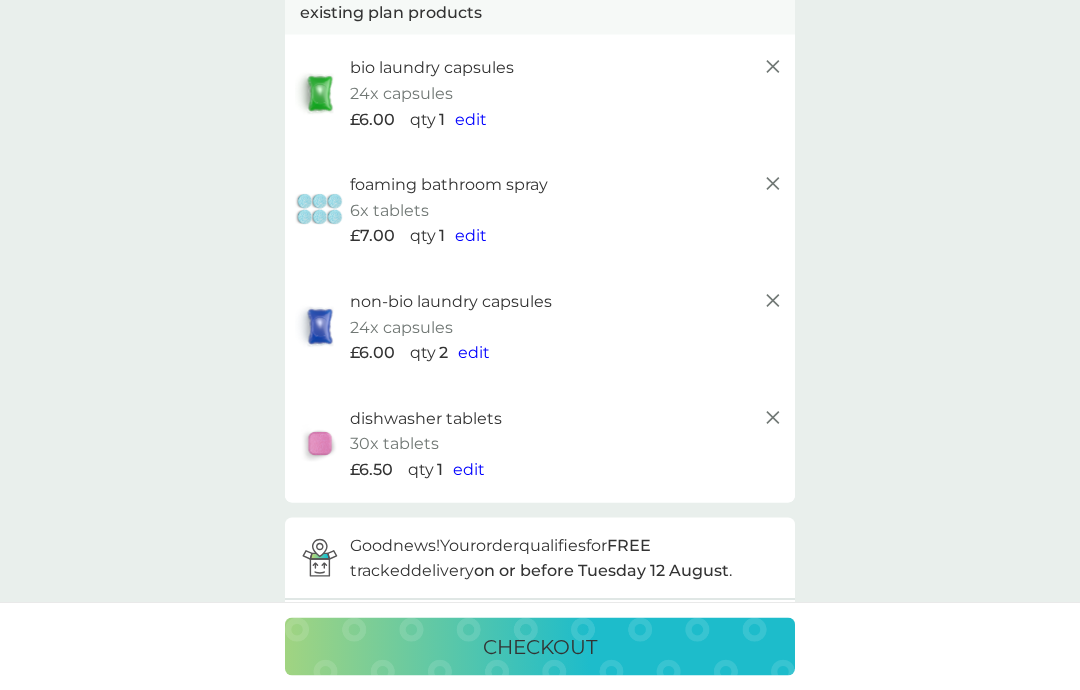 scroll, scrollTop: 147, scrollLeft: 0, axis: vertical 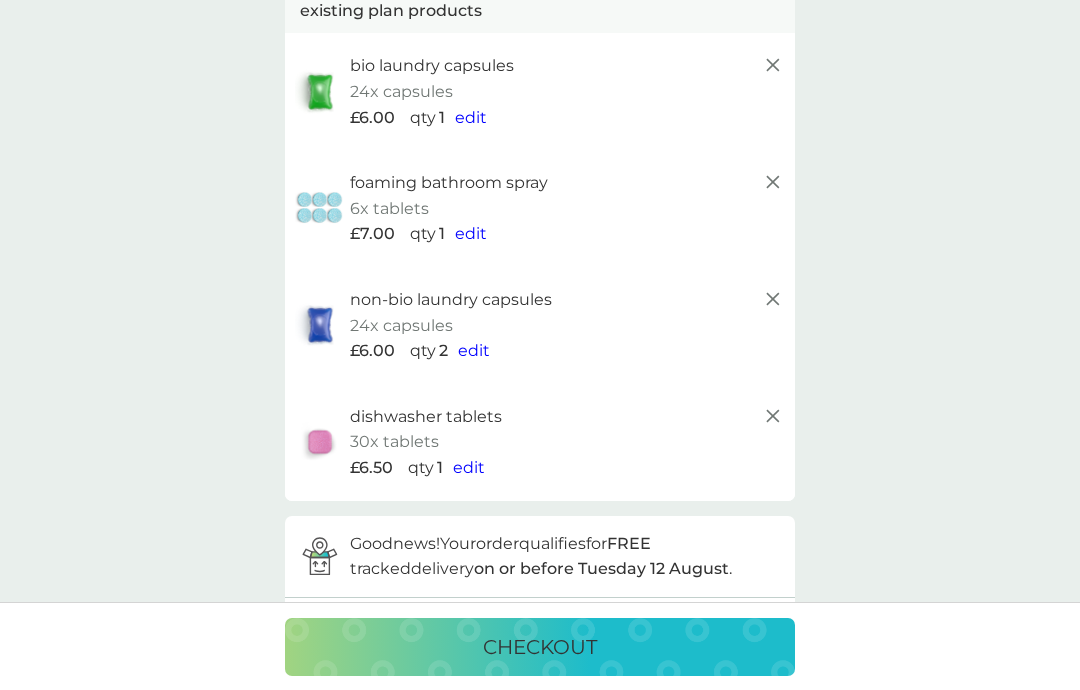 click 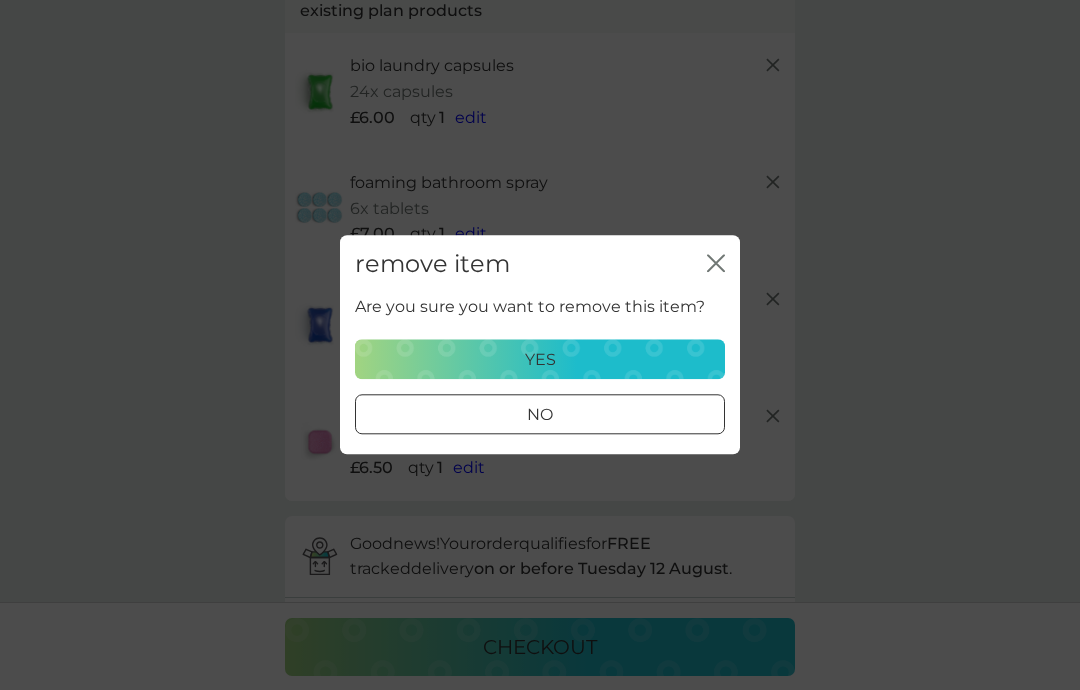 click on "yes" at bounding box center (540, 360) 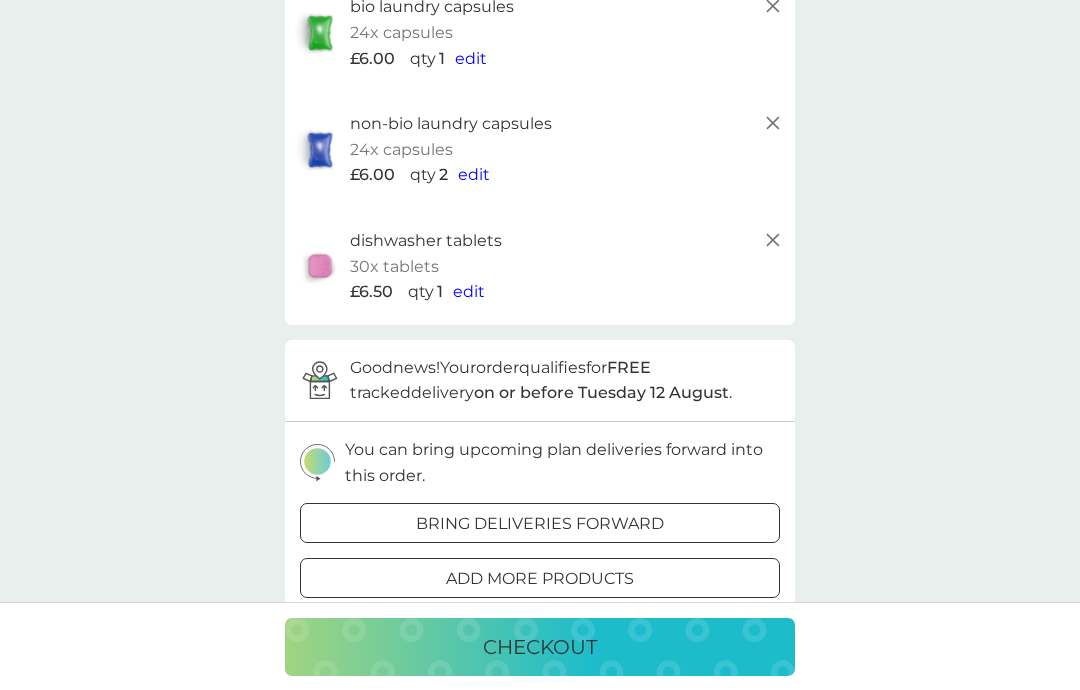 scroll, scrollTop: 208, scrollLeft: 0, axis: vertical 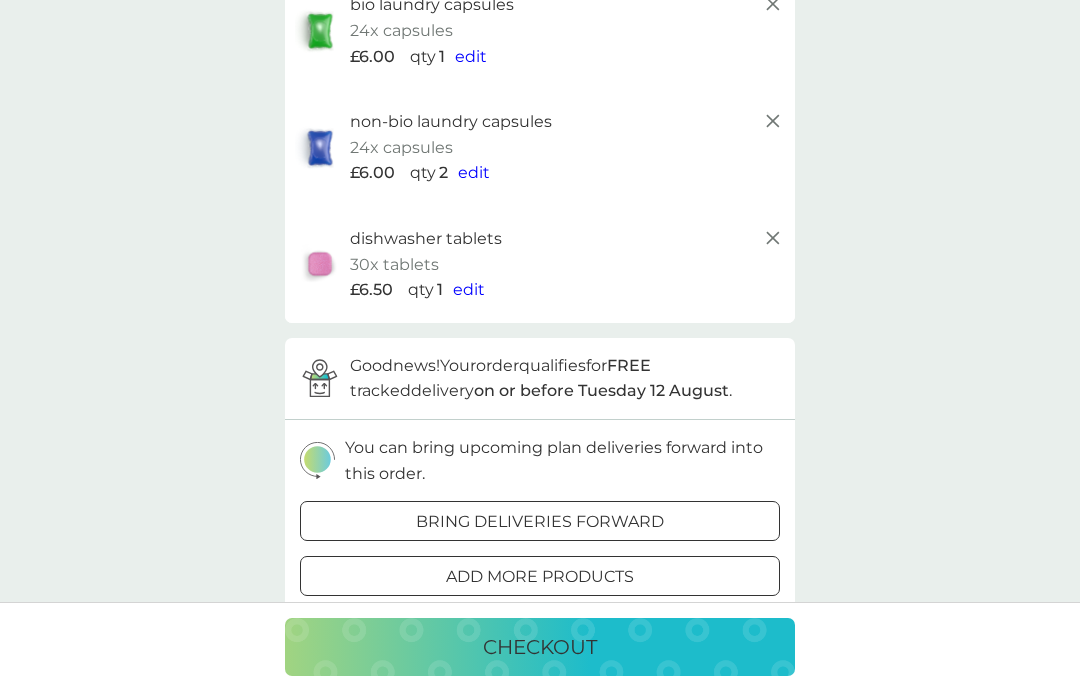 click on "add more products" at bounding box center (540, 577) 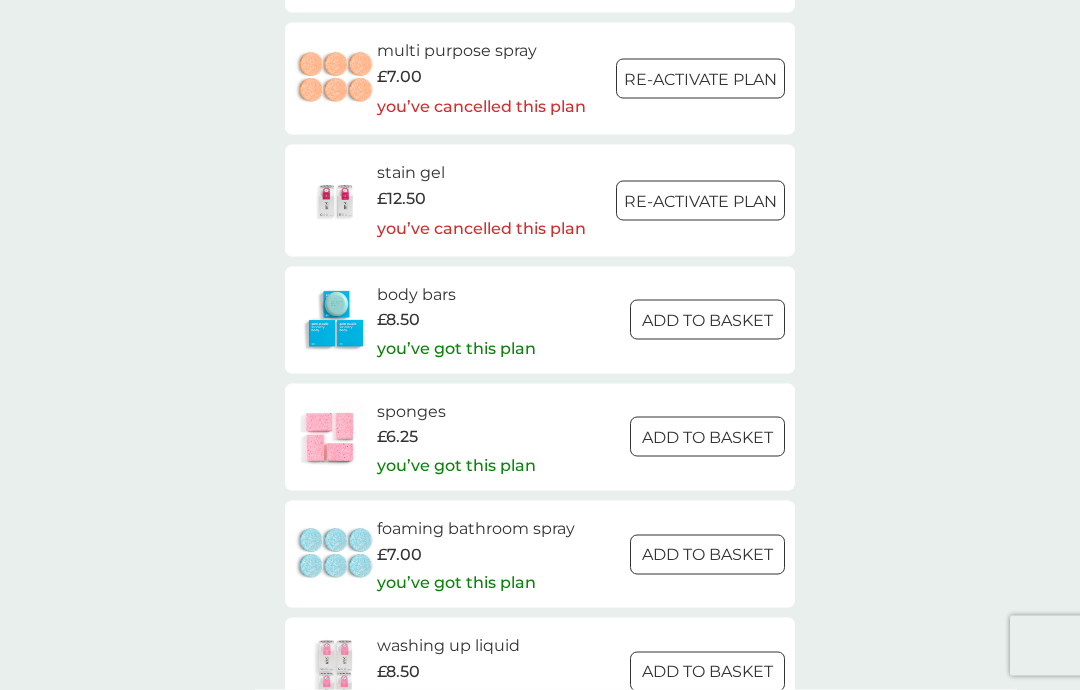 scroll, scrollTop: 2496, scrollLeft: 0, axis: vertical 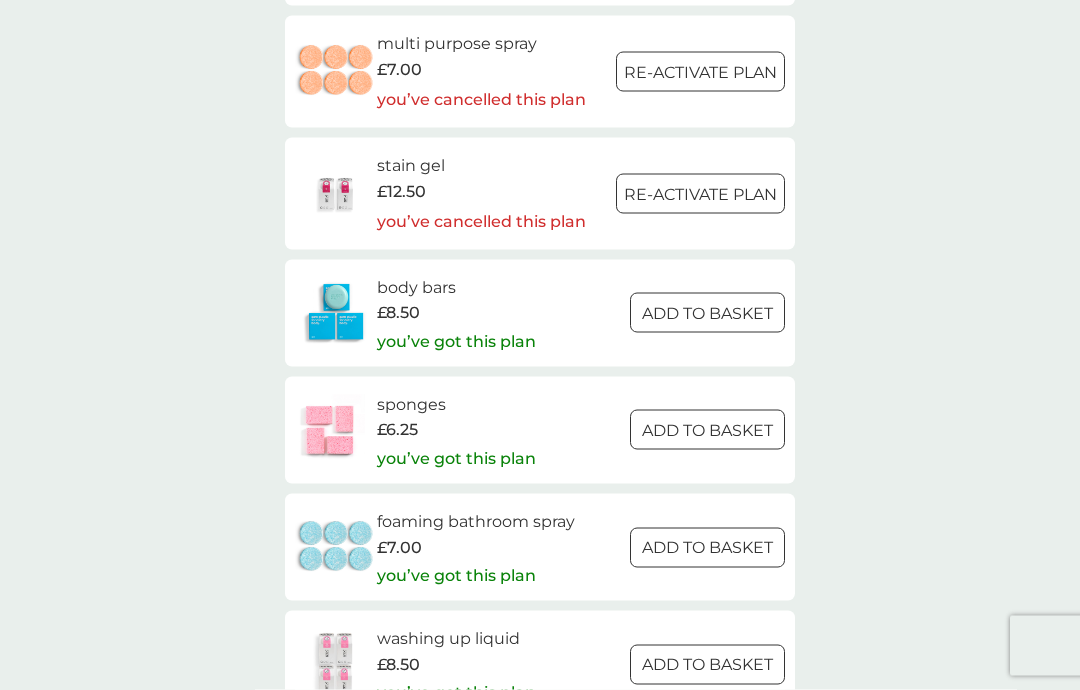 click at bounding box center [731, 429] 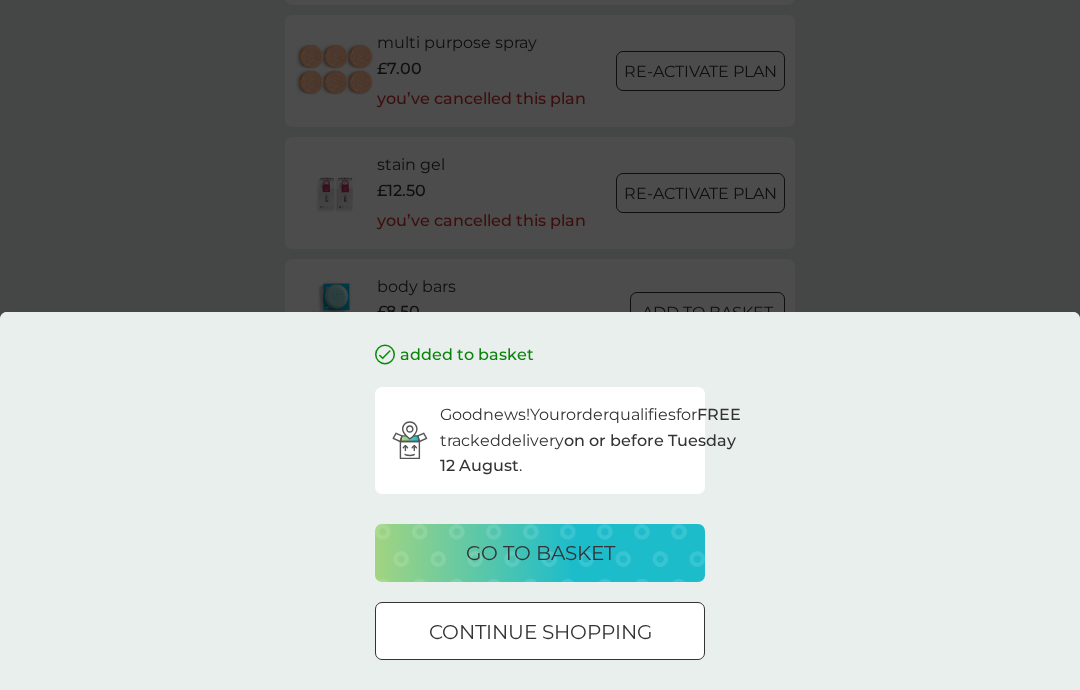 click on "go to basket" at bounding box center [540, 553] 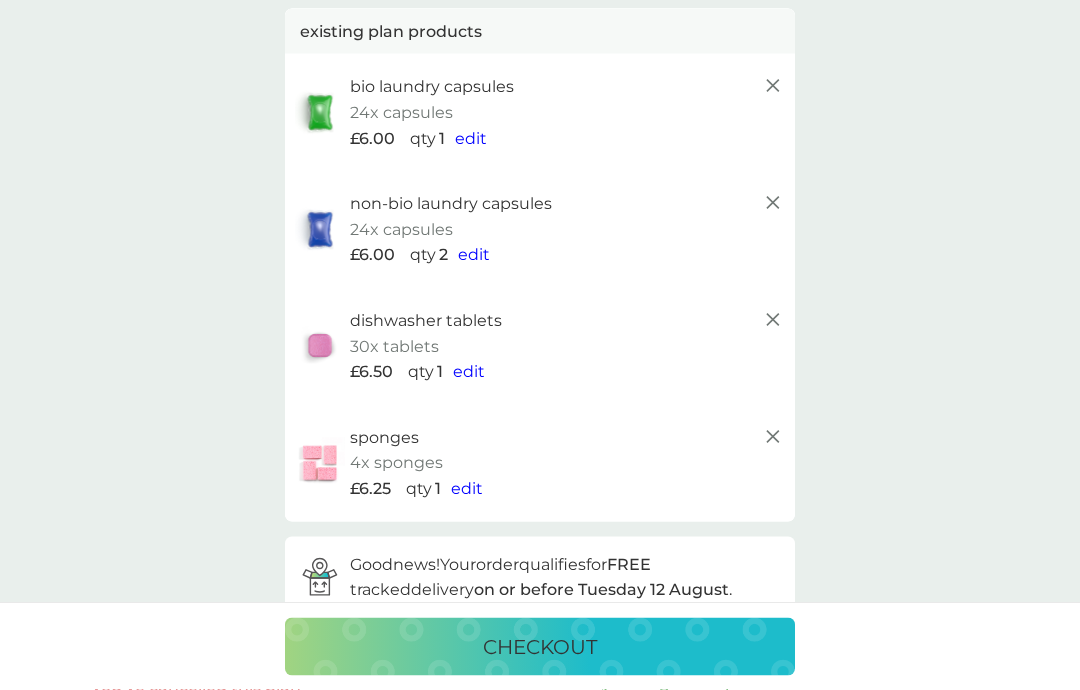 scroll, scrollTop: 121, scrollLeft: 0, axis: vertical 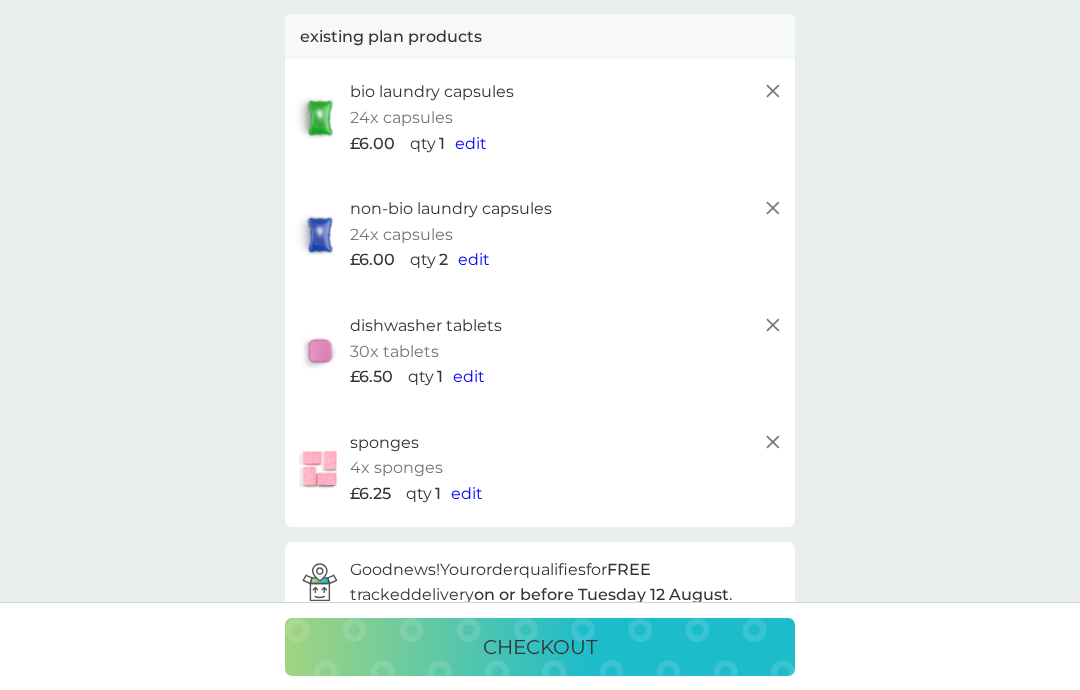 click on "edit" at bounding box center (474, 259) 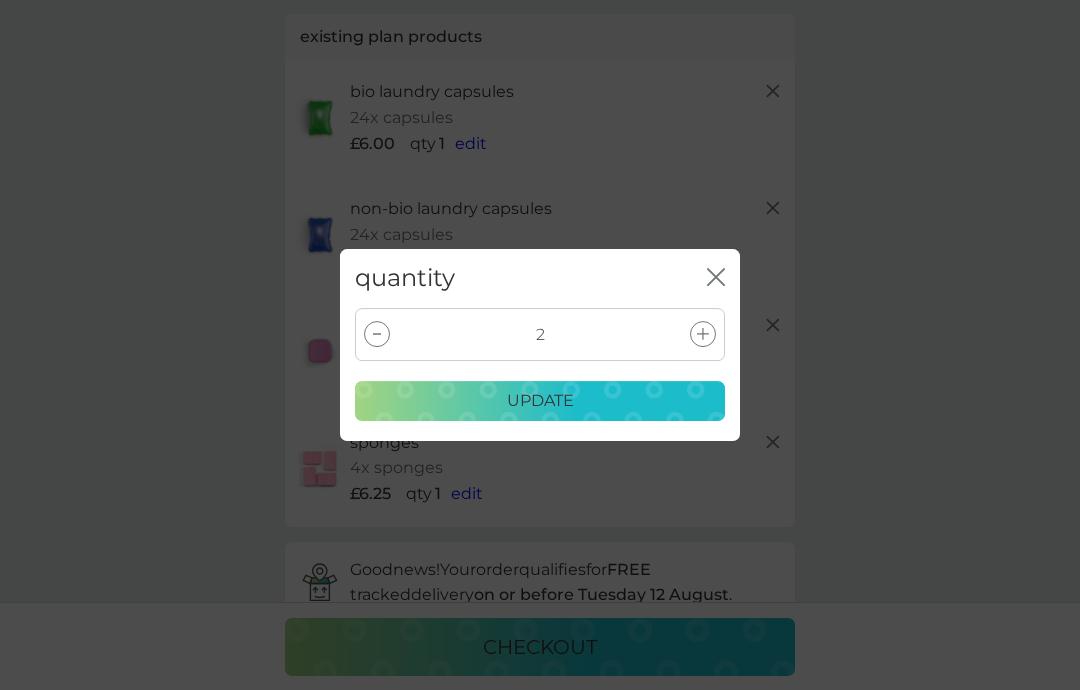 click at bounding box center [377, 334] 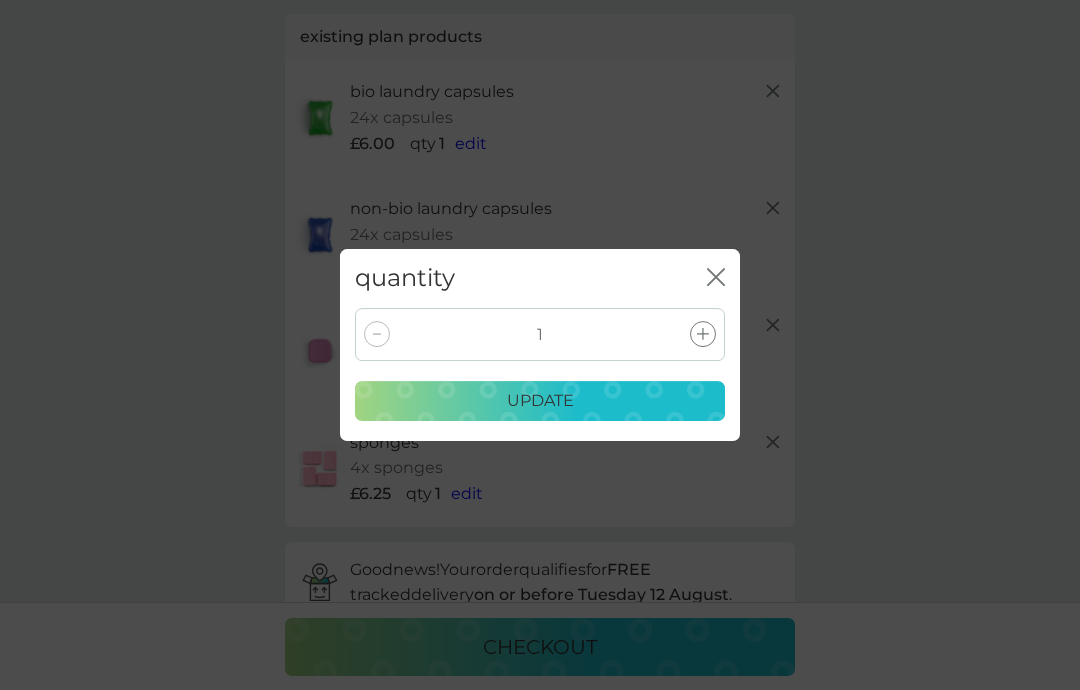 click on "update" at bounding box center [540, 401] 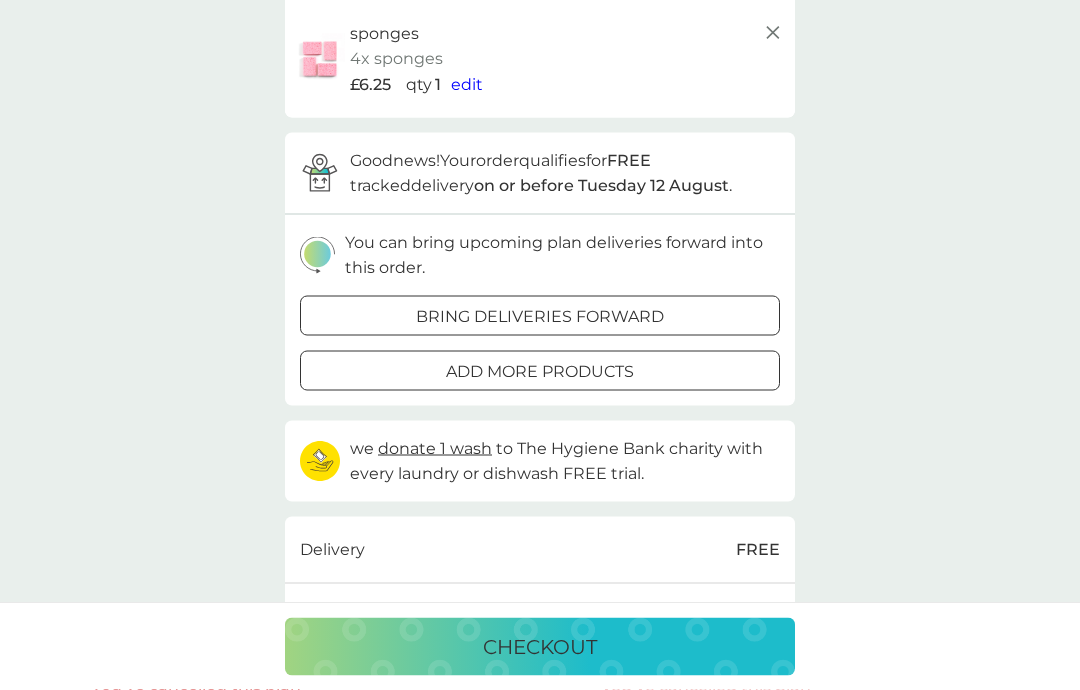 scroll, scrollTop: 520, scrollLeft: 0, axis: vertical 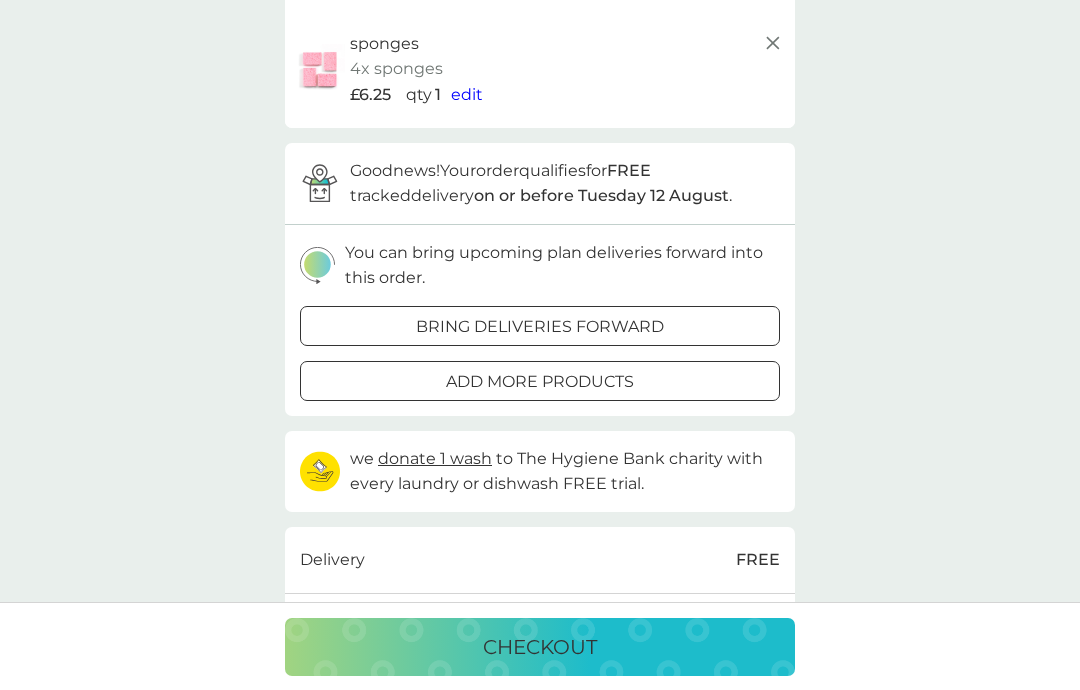 click on "checkout" at bounding box center [540, 647] 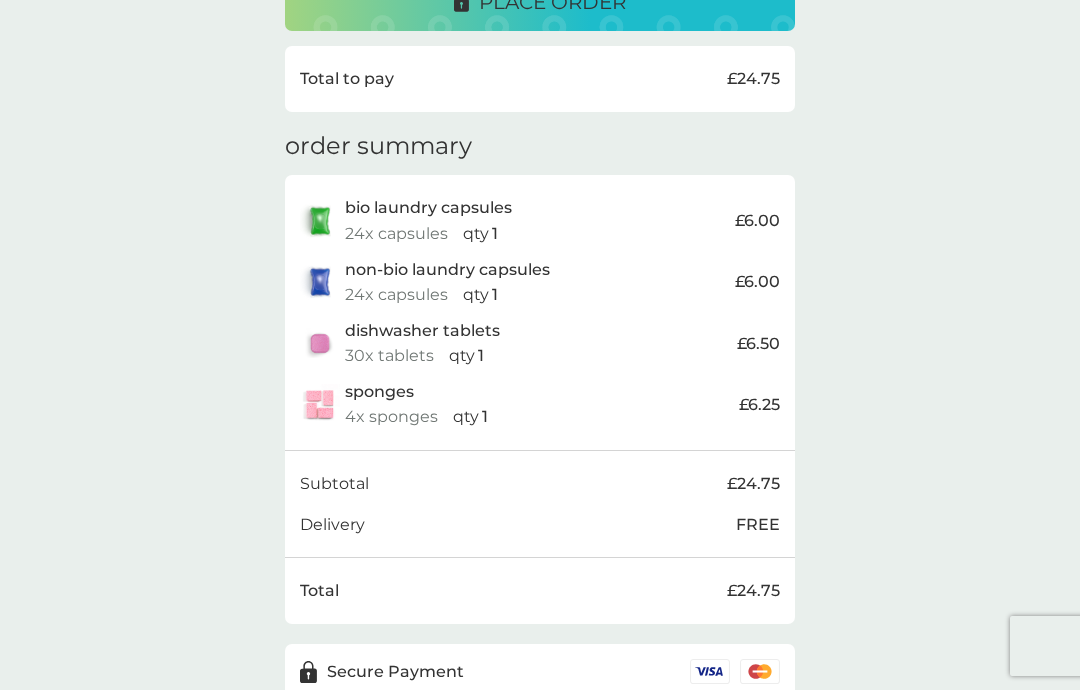 scroll, scrollTop: 641, scrollLeft: 0, axis: vertical 